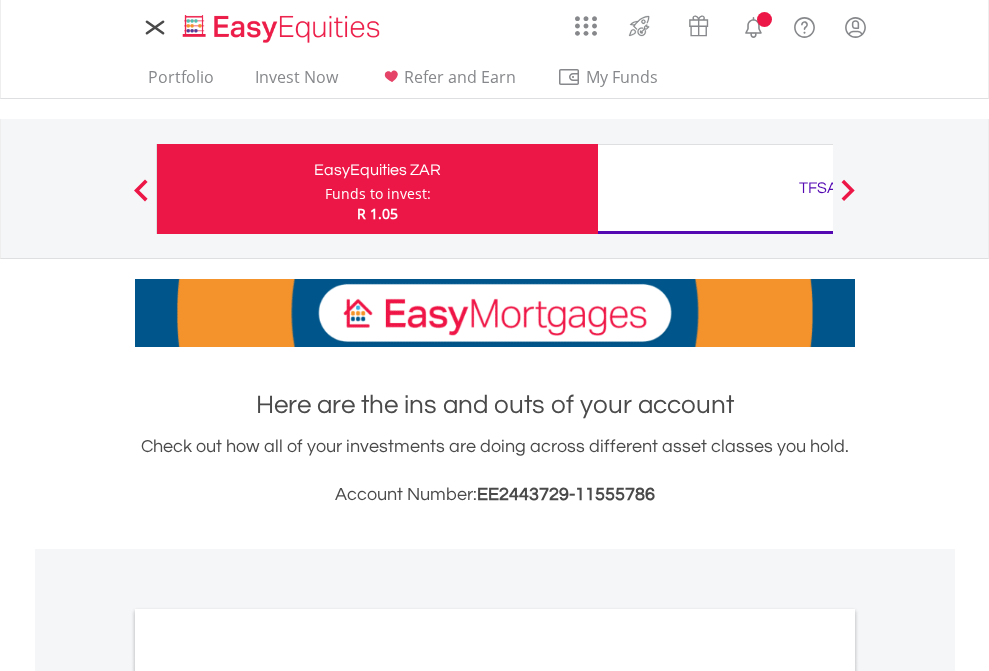 scroll, scrollTop: 0, scrollLeft: 0, axis: both 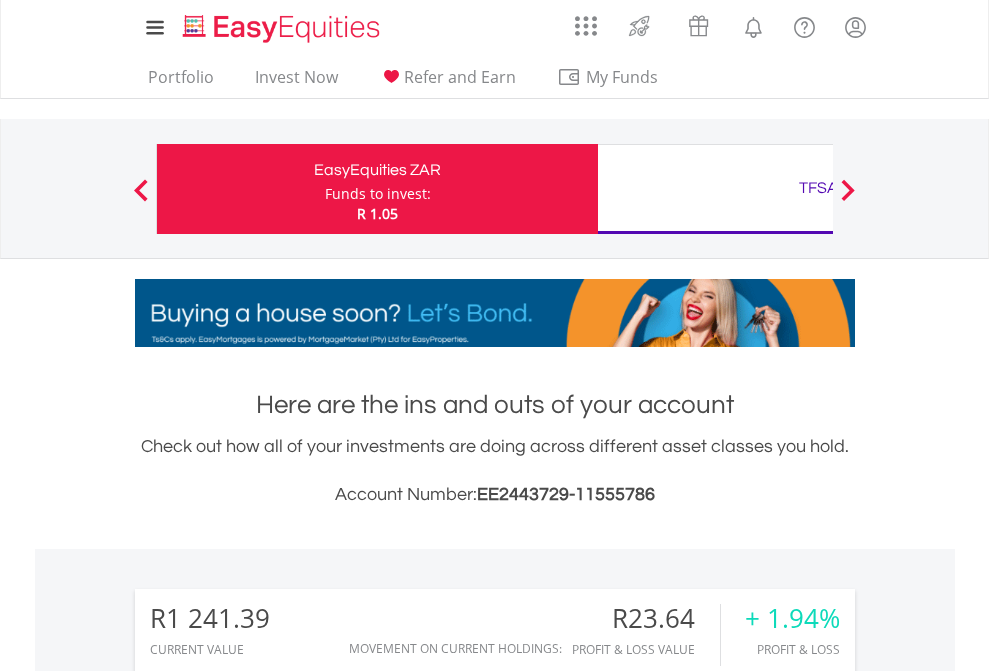 click on "Funds to invest:" at bounding box center (378, 194) 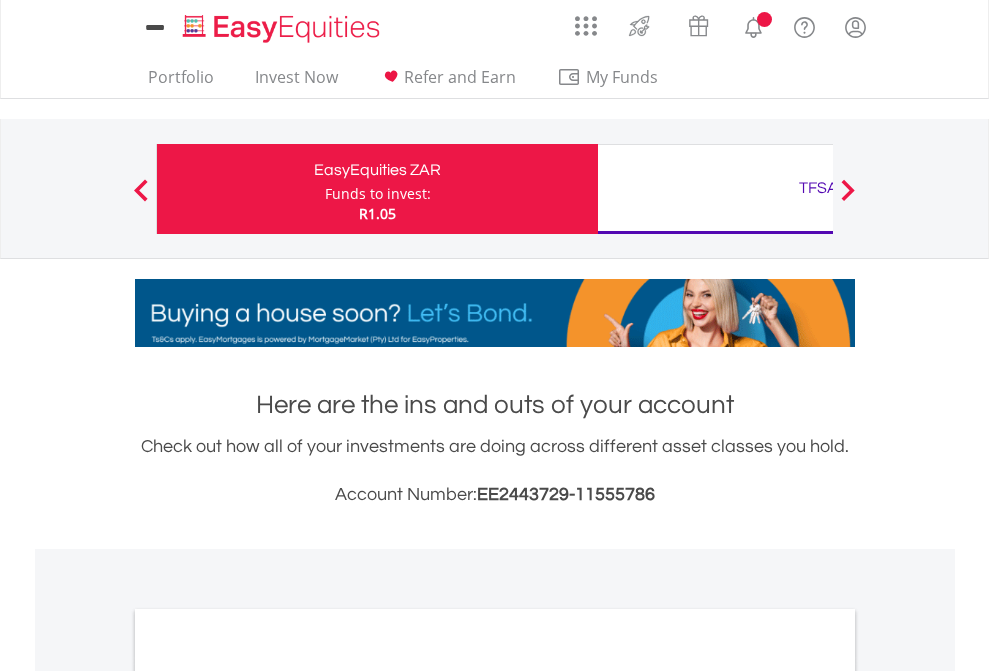 scroll, scrollTop: 0, scrollLeft: 0, axis: both 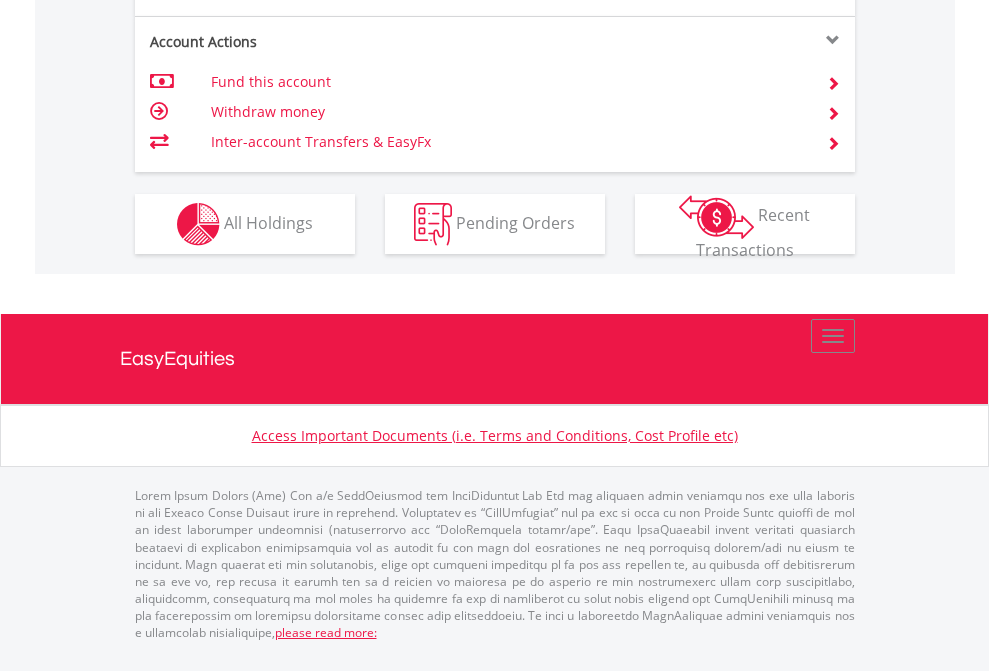 click on "Investment types" at bounding box center [706, -337] 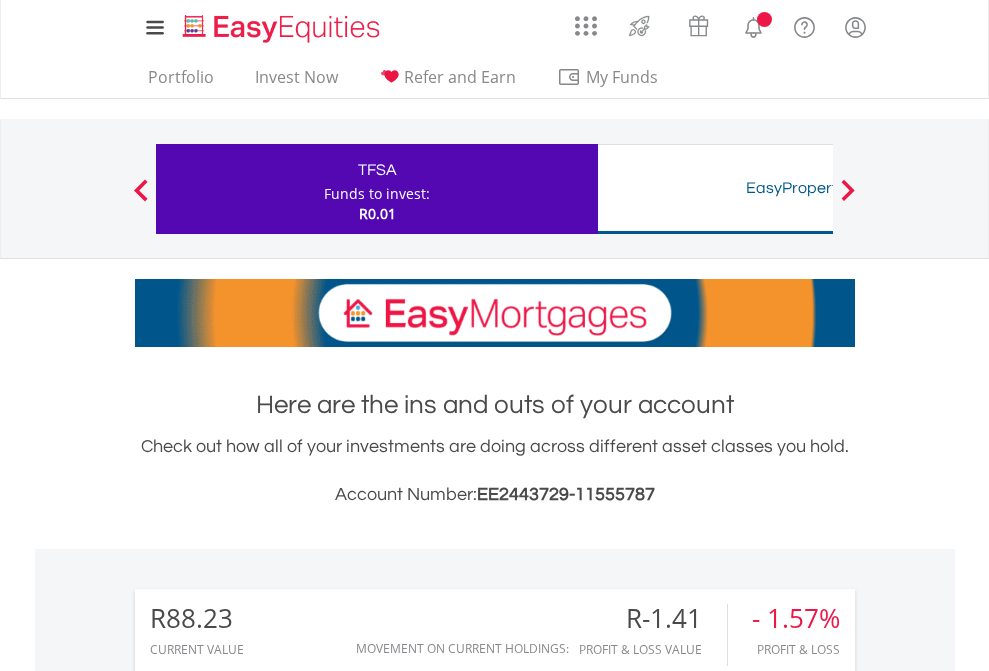 scroll, scrollTop: 0, scrollLeft: 0, axis: both 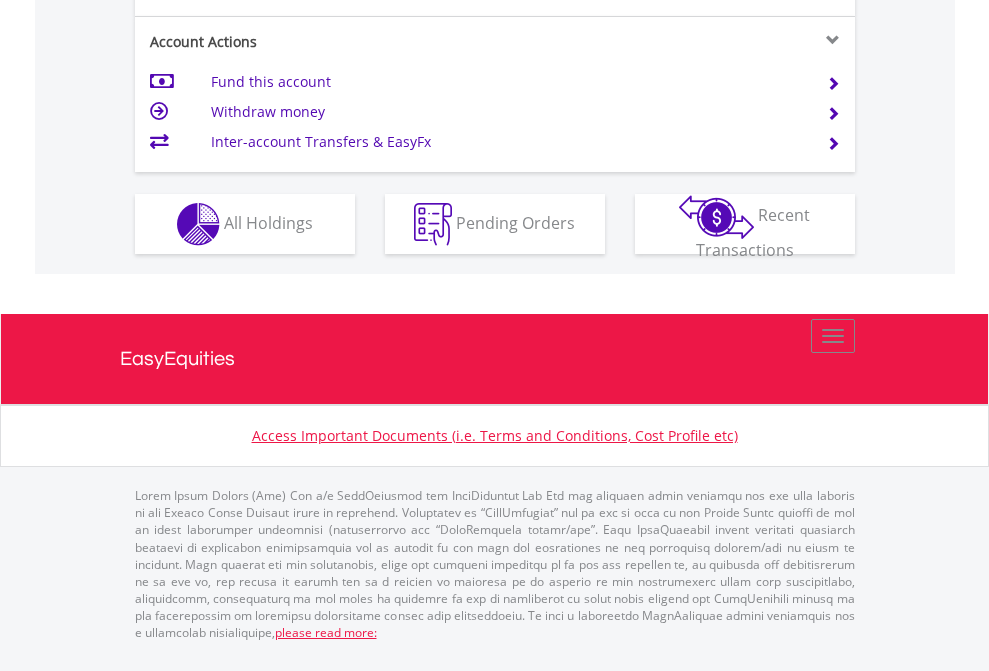 click on "Investment types" at bounding box center [706, -337] 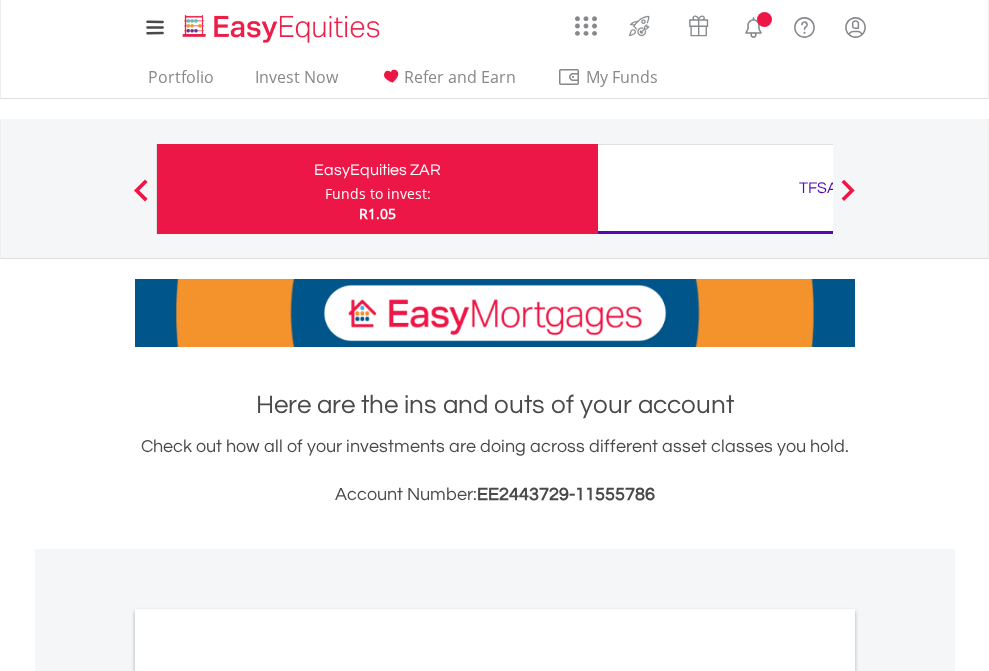 scroll, scrollTop: 1202, scrollLeft: 0, axis: vertical 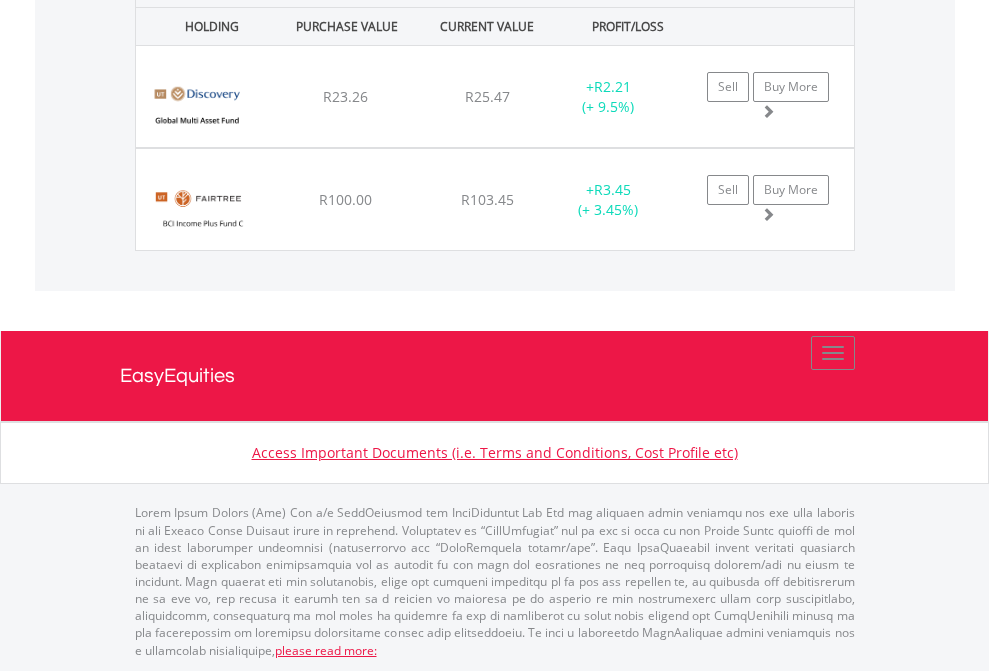 click on "TFSA" at bounding box center (818, -2196) 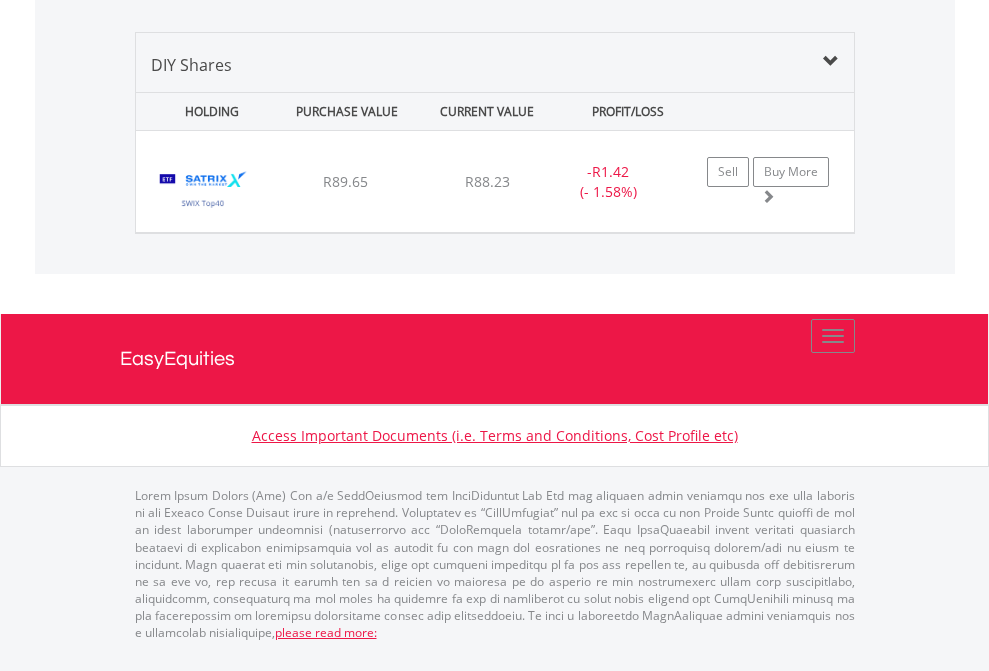 scroll, scrollTop: 2225, scrollLeft: 0, axis: vertical 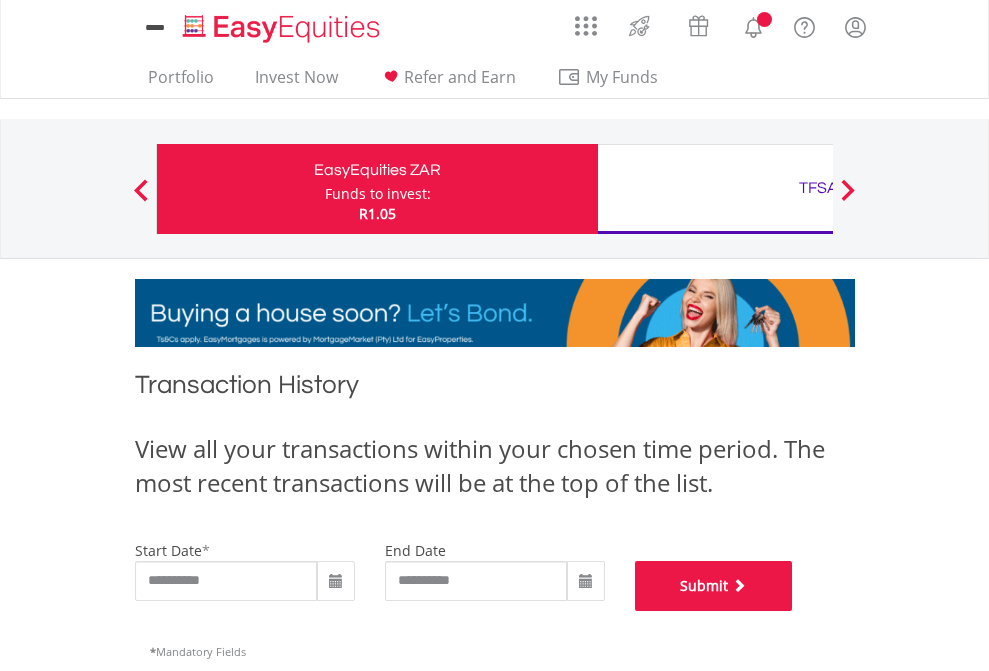 click on "Submit" at bounding box center [714, 586] 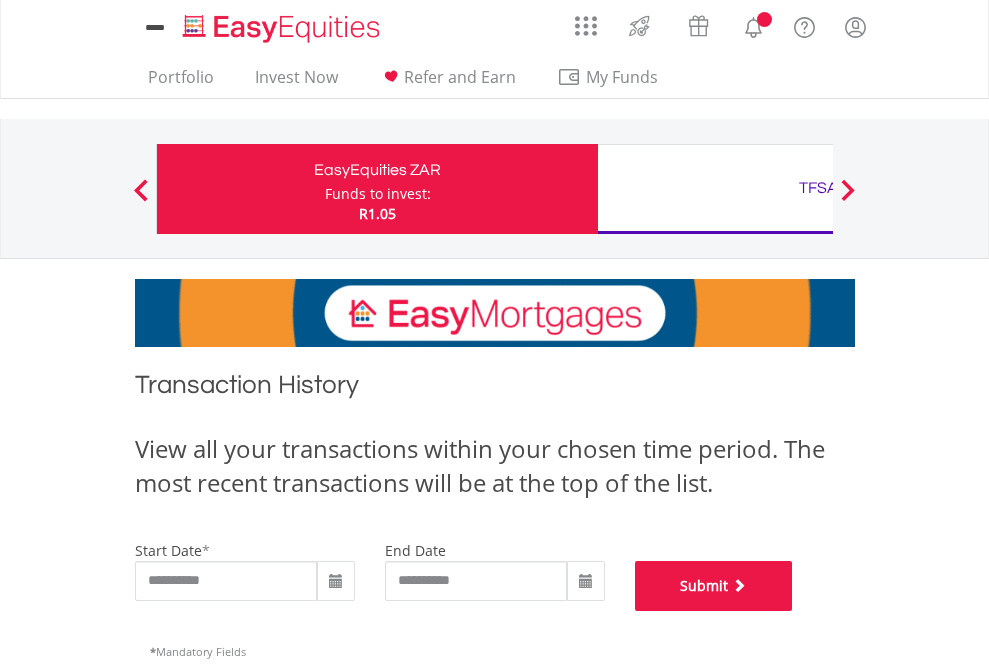 scroll, scrollTop: 811, scrollLeft: 0, axis: vertical 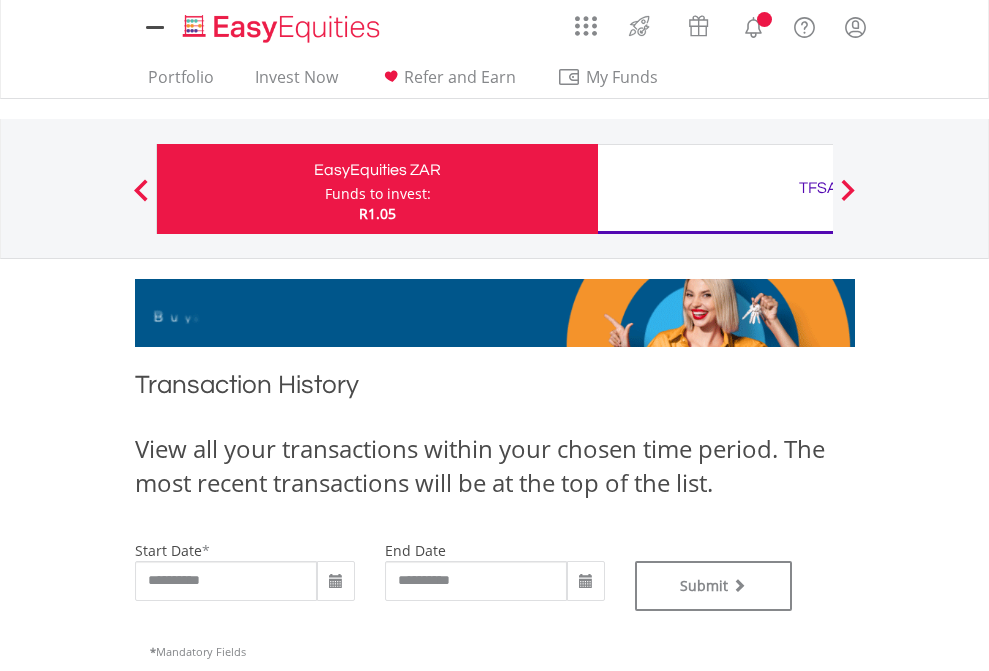 click on "TFSA" at bounding box center [818, 188] 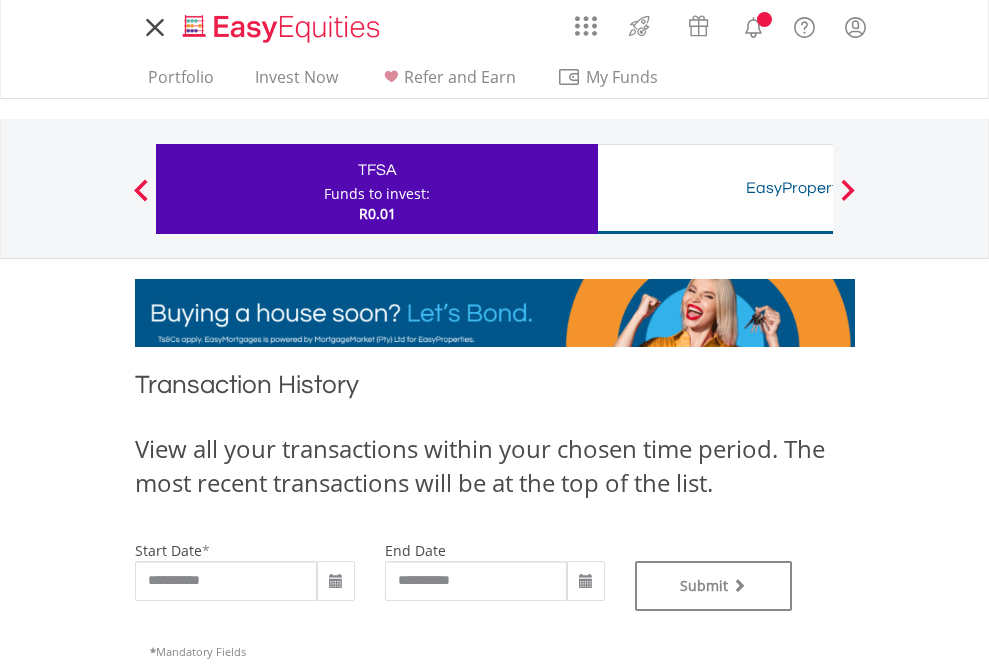 scroll, scrollTop: 0, scrollLeft: 0, axis: both 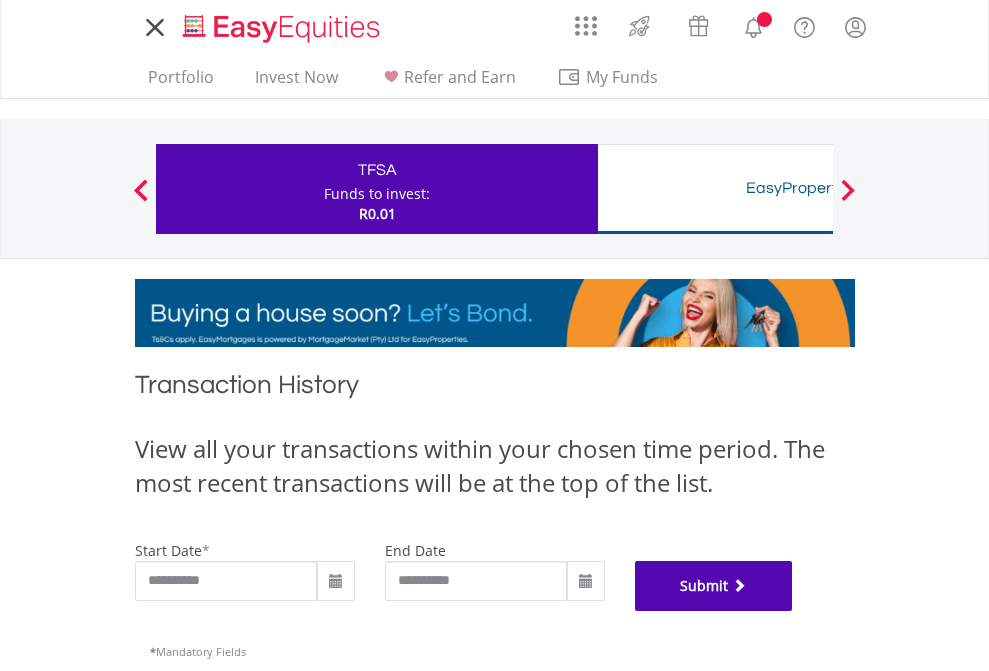 click on "Submit" at bounding box center [714, 586] 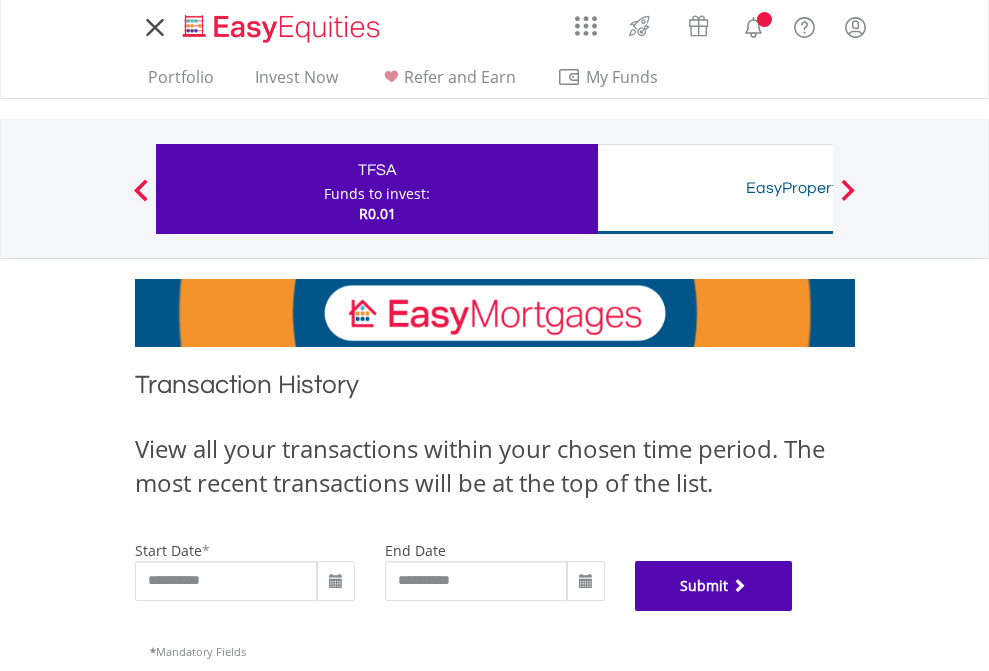 scroll, scrollTop: 811, scrollLeft: 0, axis: vertical 